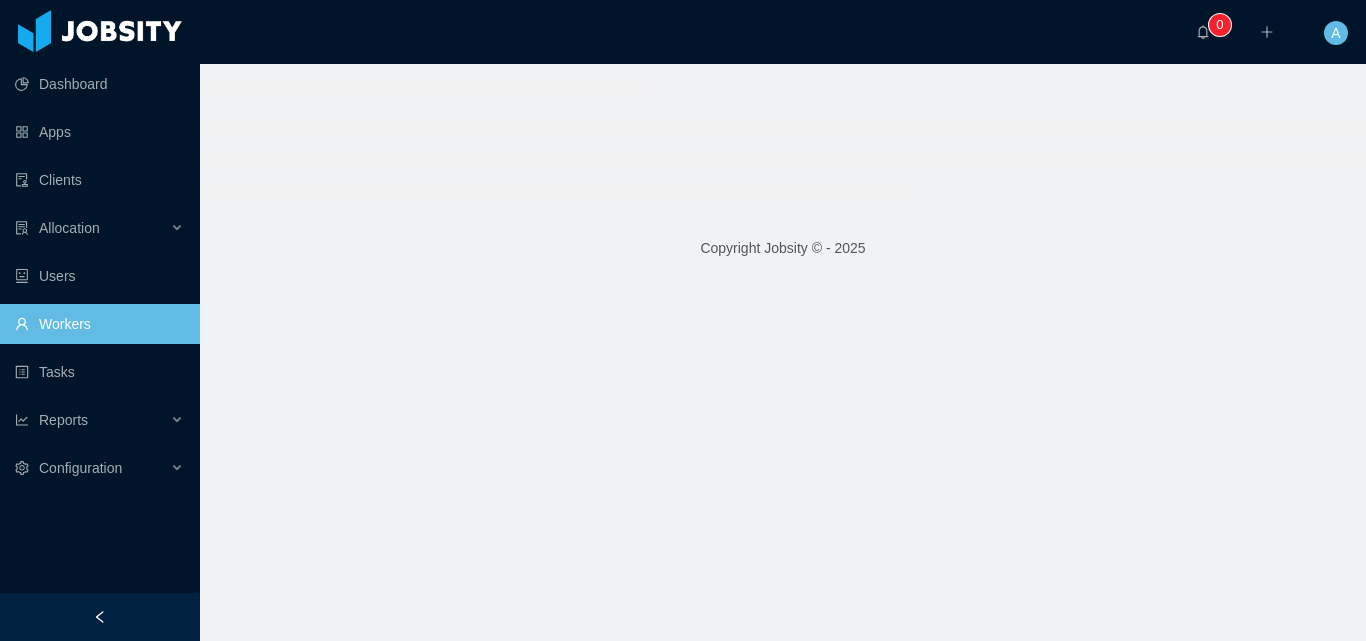 scroll, scrollTop: 0, scrollLeft: 0, axis: both 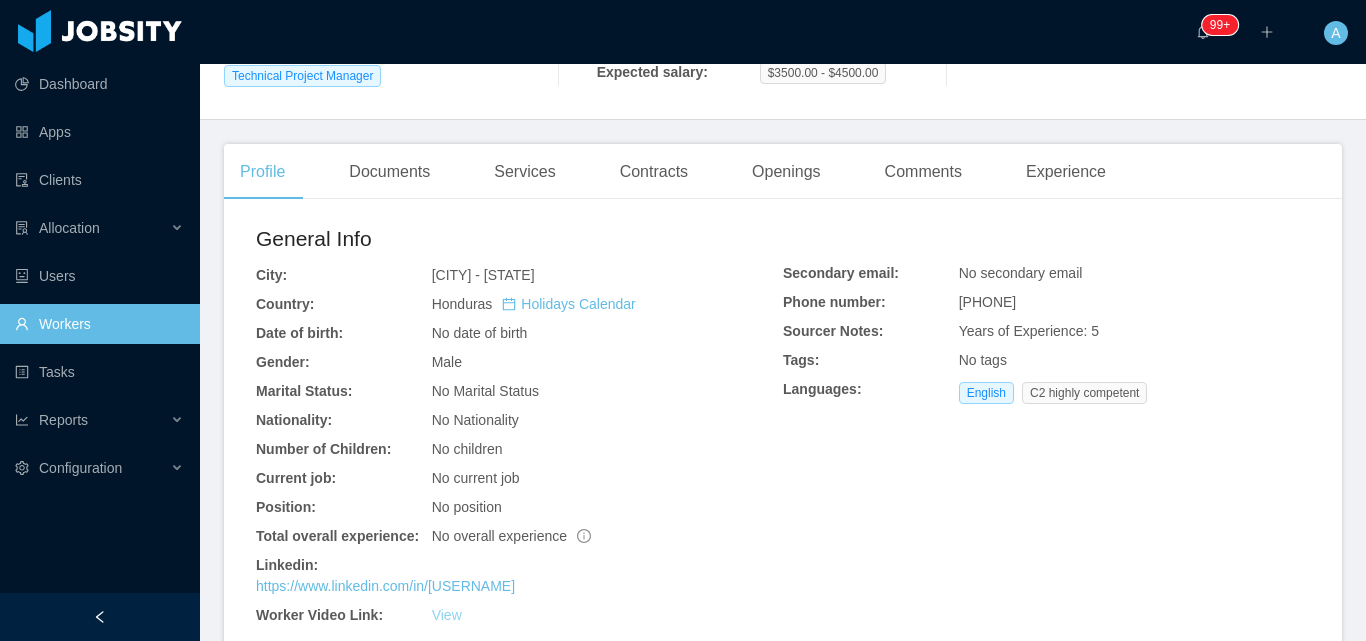 click on "View" at bounding box center (447, 615) 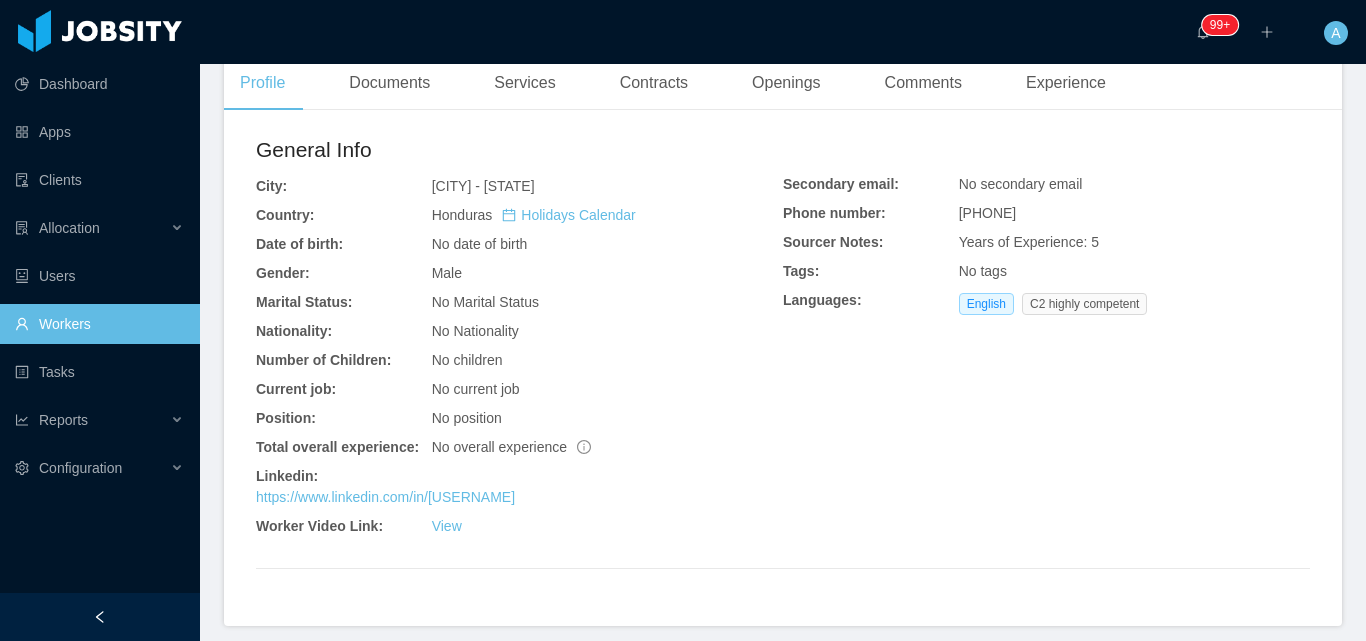 scroll, scrollTop: 500, scrollLeft: 0, axis: vertical 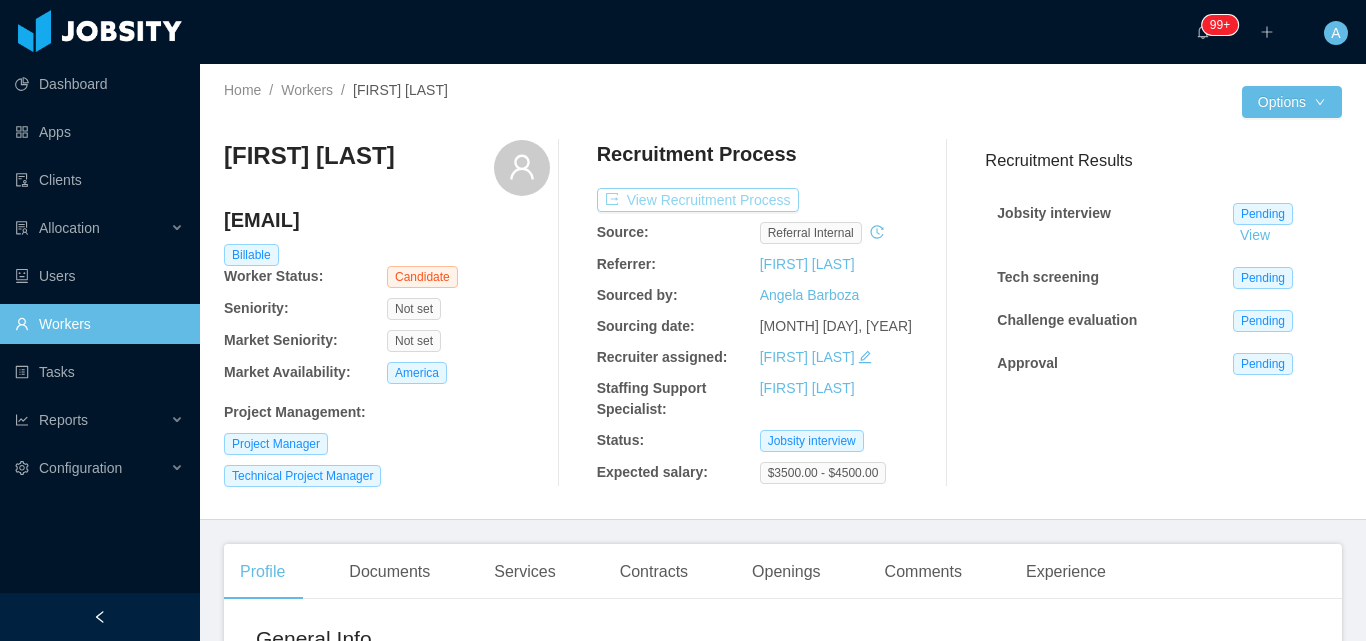 click on "View Recruitment Process" at bounding box center (698, 200) 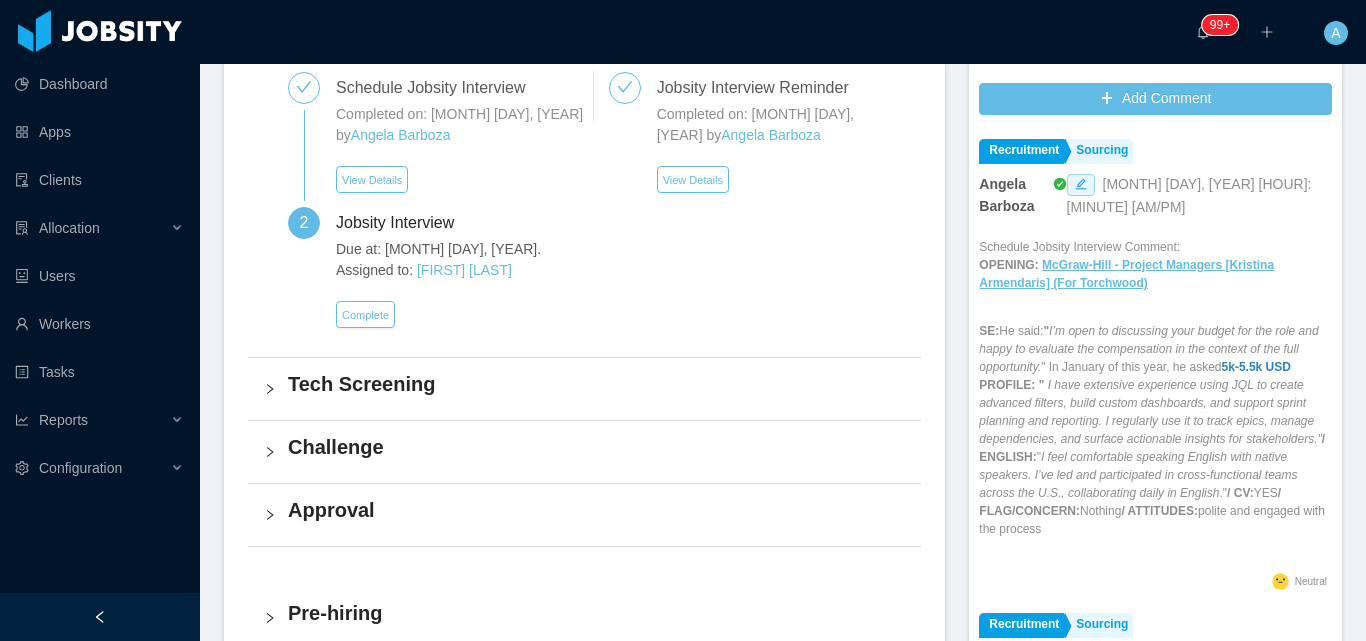 scroll, scrollTop: 891, scrollLeft: 0, axis: vertical 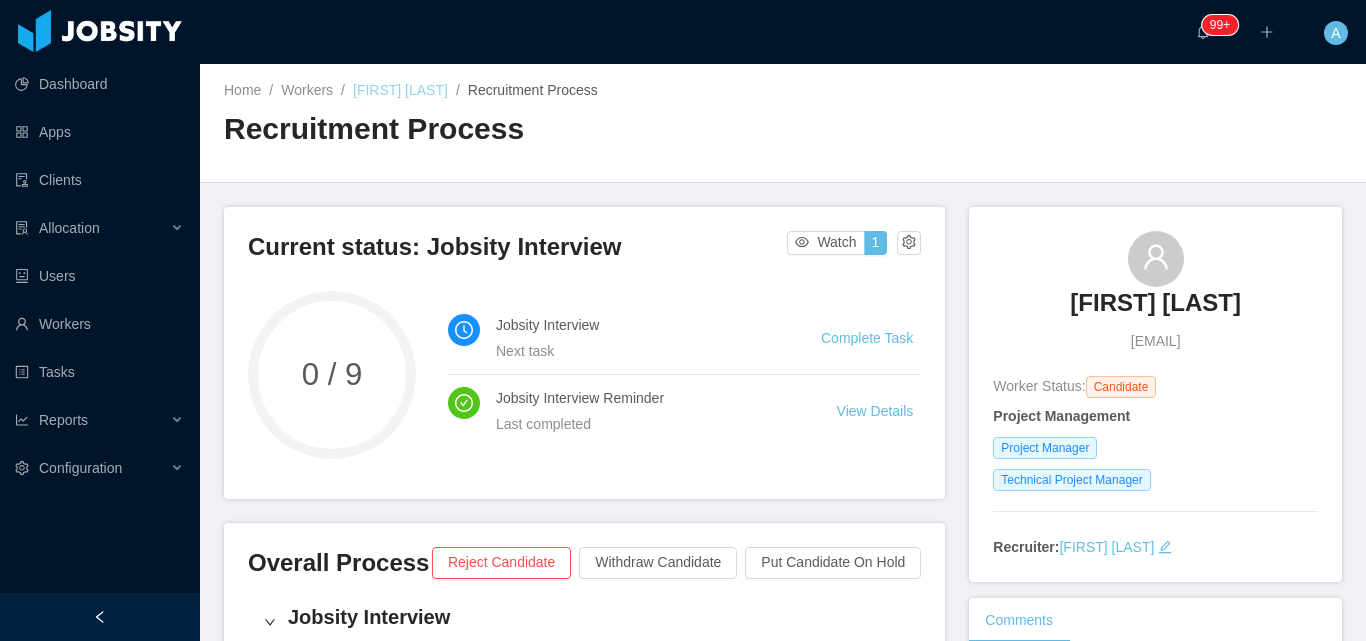 click on "Leonel Solorzano" at bounding box center (400, 90) 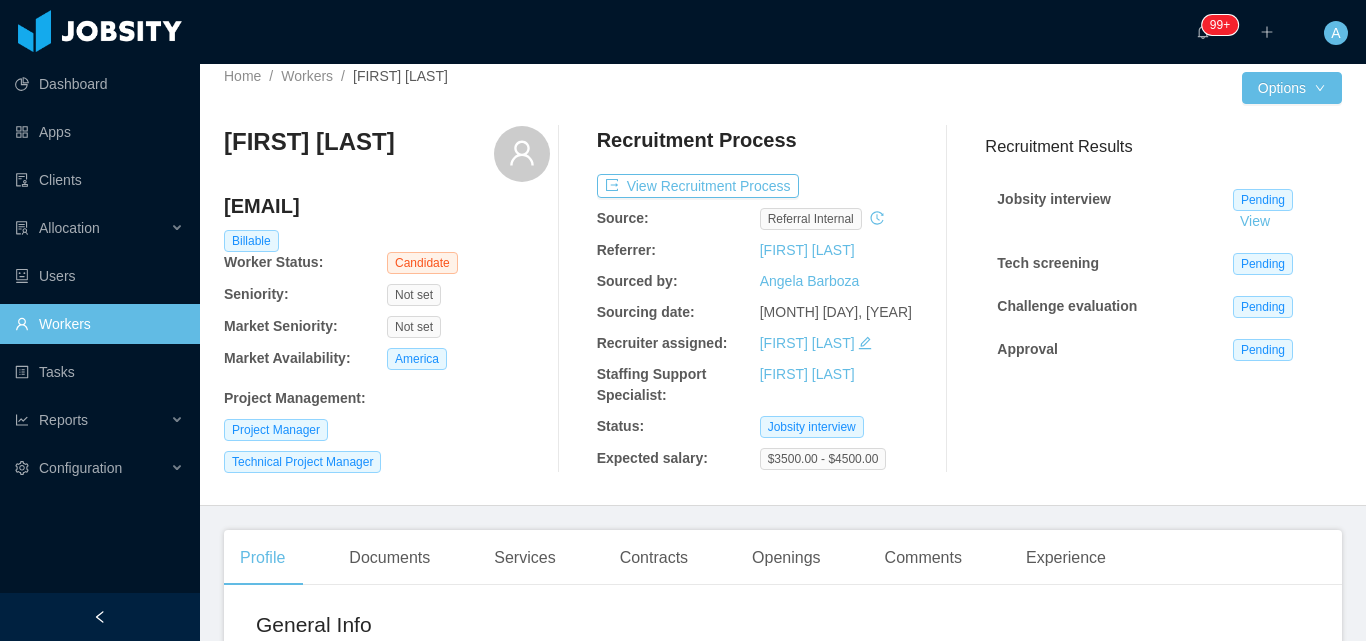 scroll, scrollTop: 0, scrollLeft: 0, axis: both 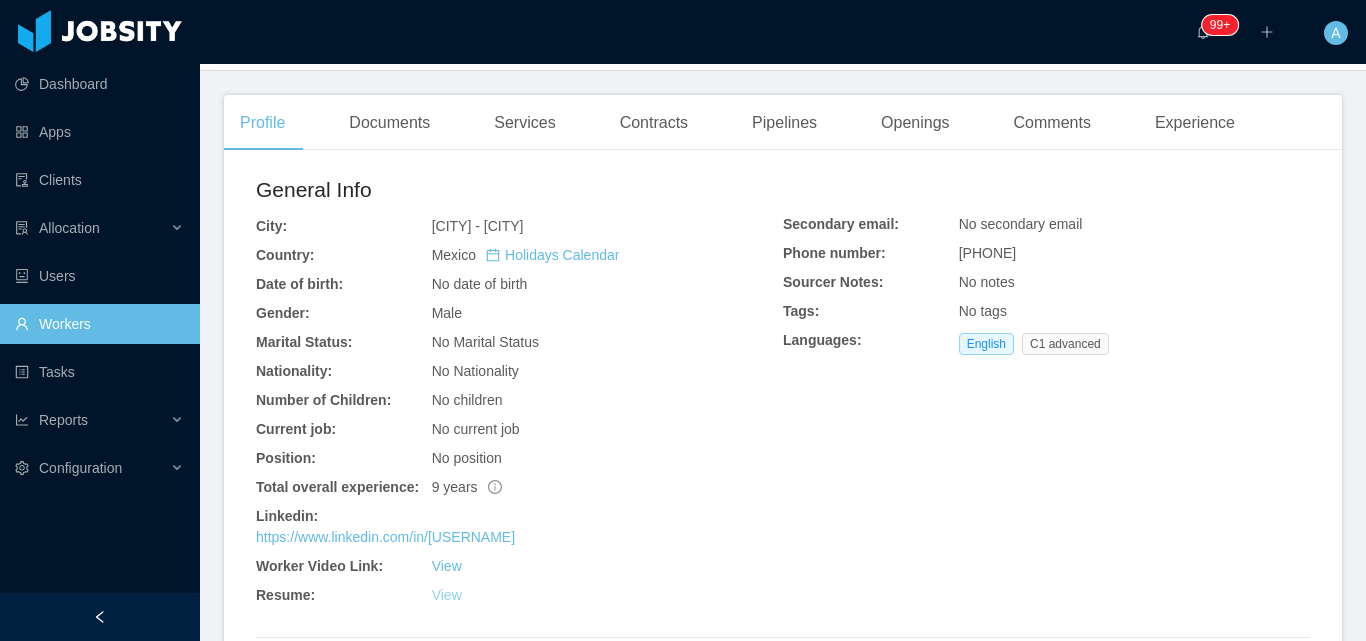 click on "View" at bounding box center [447, 595] 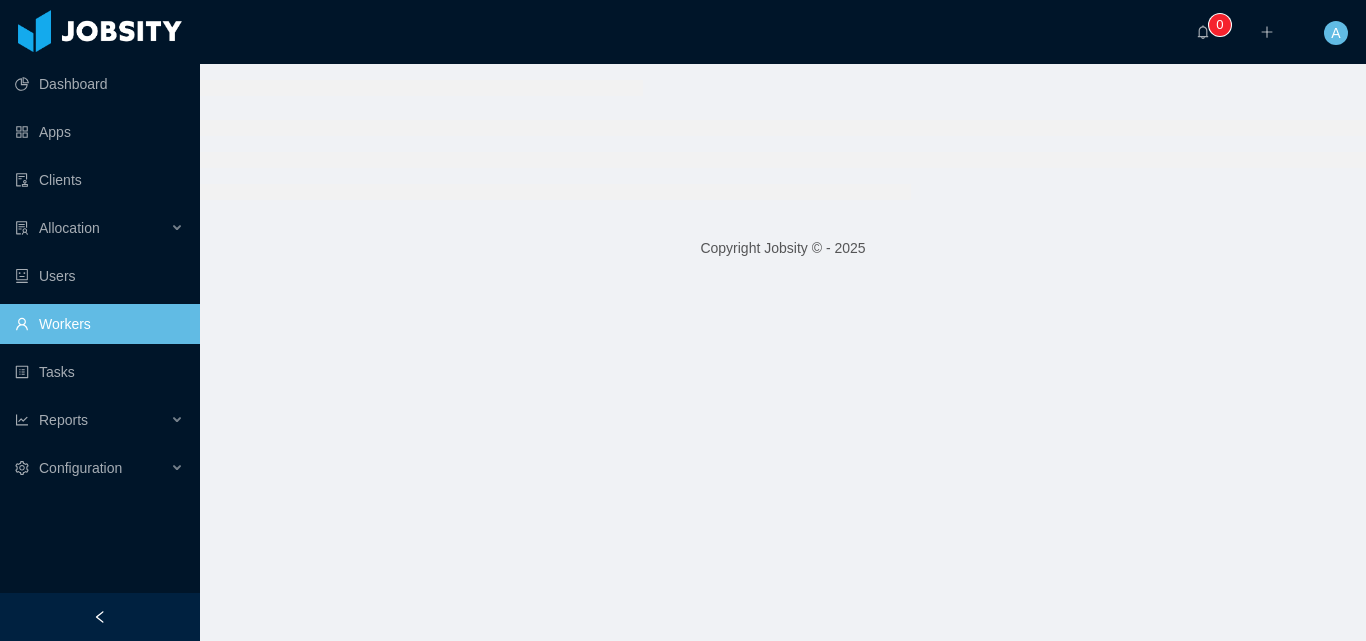 scroll, scrollTop: 0, scrollLeft: 0, axis: both 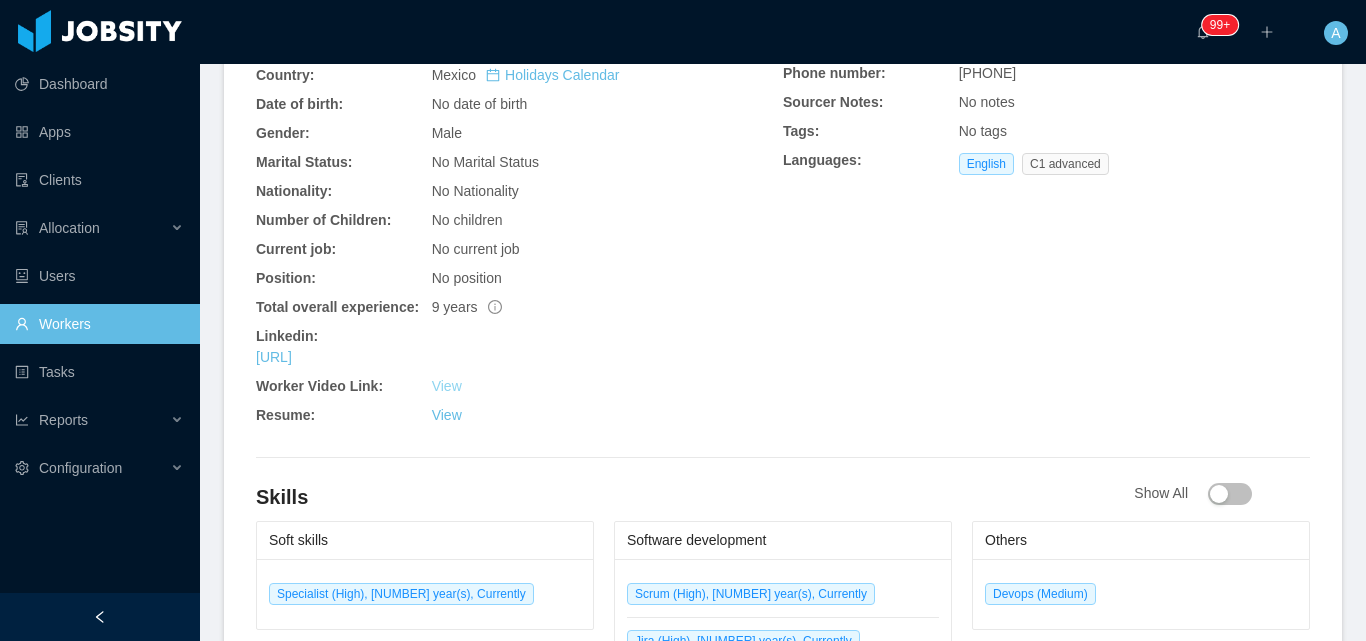 click on "View" at bounding box center [447, 386] 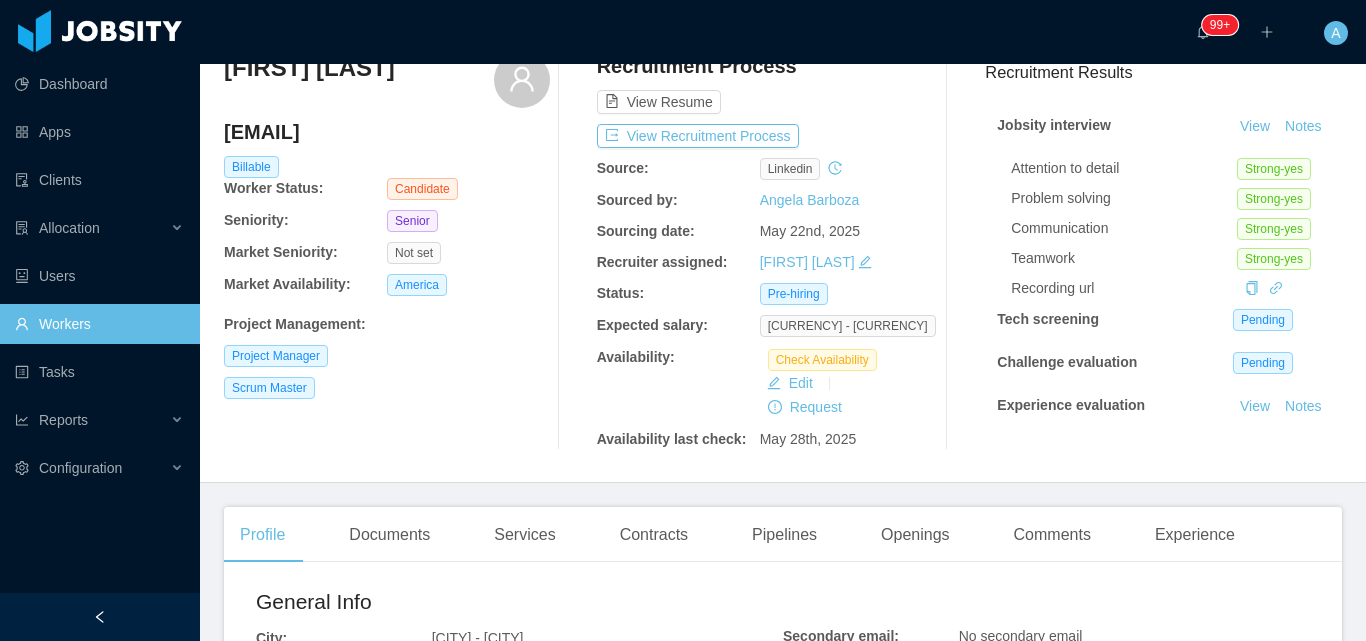 scroll, scrollTop: 0, scrollLeft: 0, axis: both 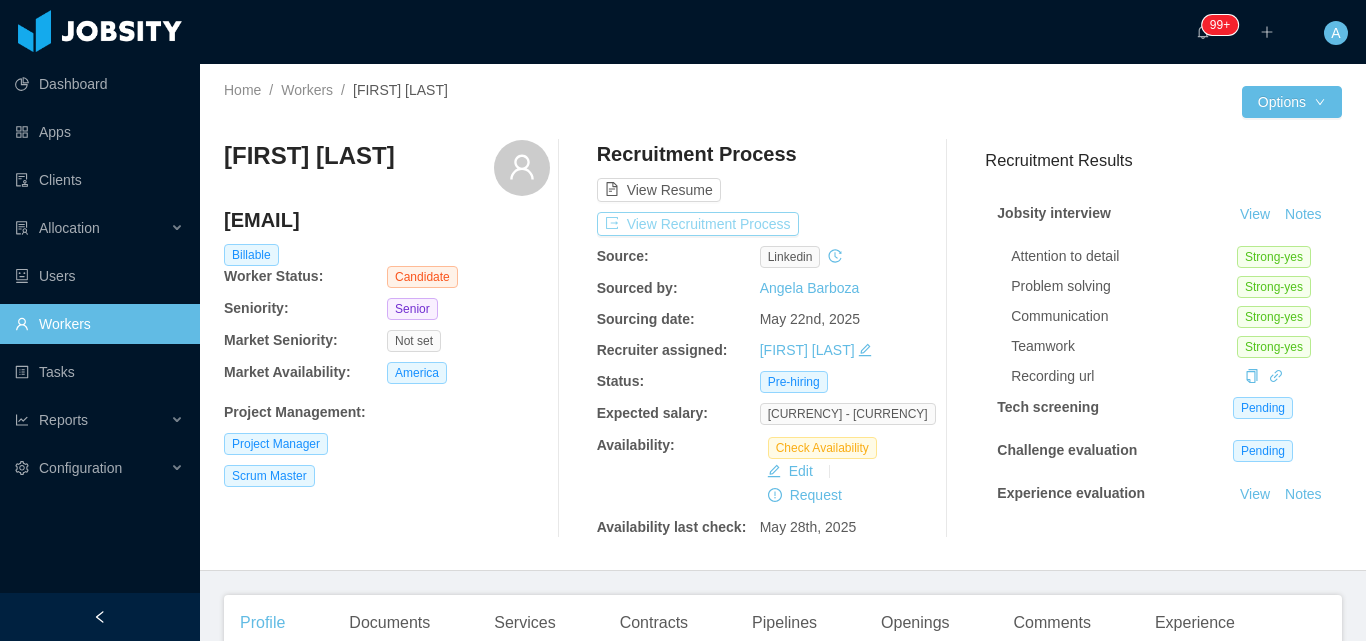 click on "View Recruitment Process" at bounding box center [698, 224] 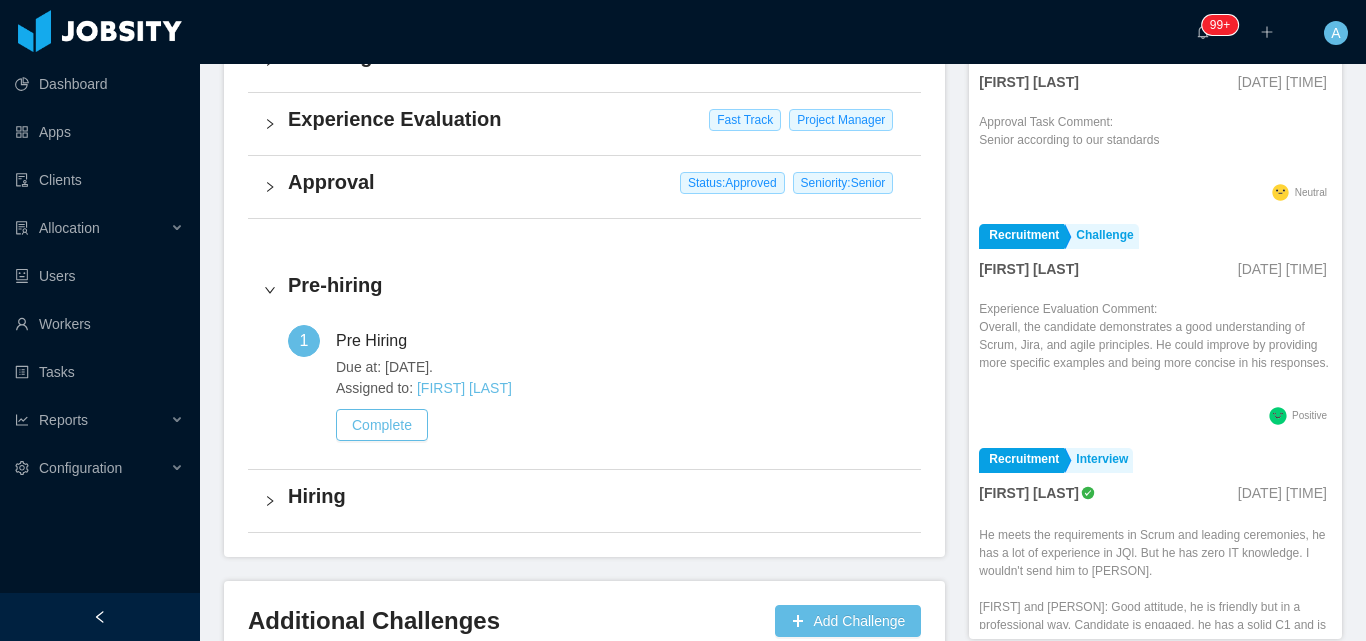 scroll, scrollTop: 700, scrollLeft: 0, axis: vertical 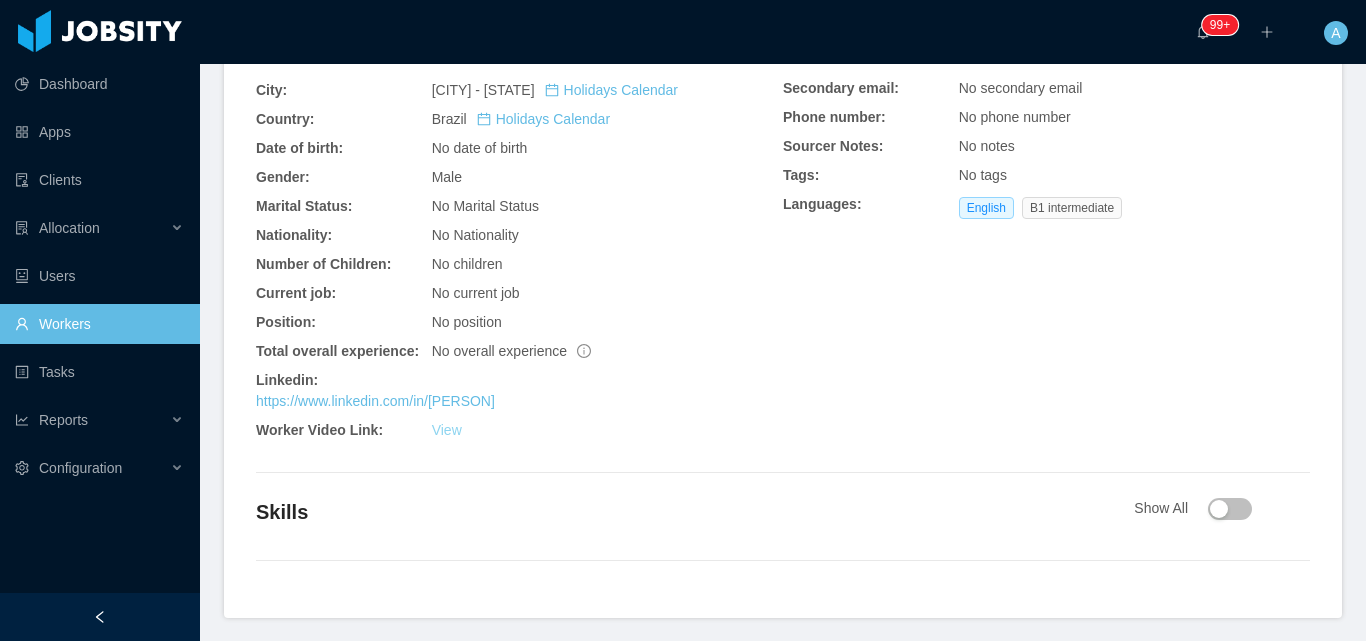 click on "View" at bounding box center (447, 430) 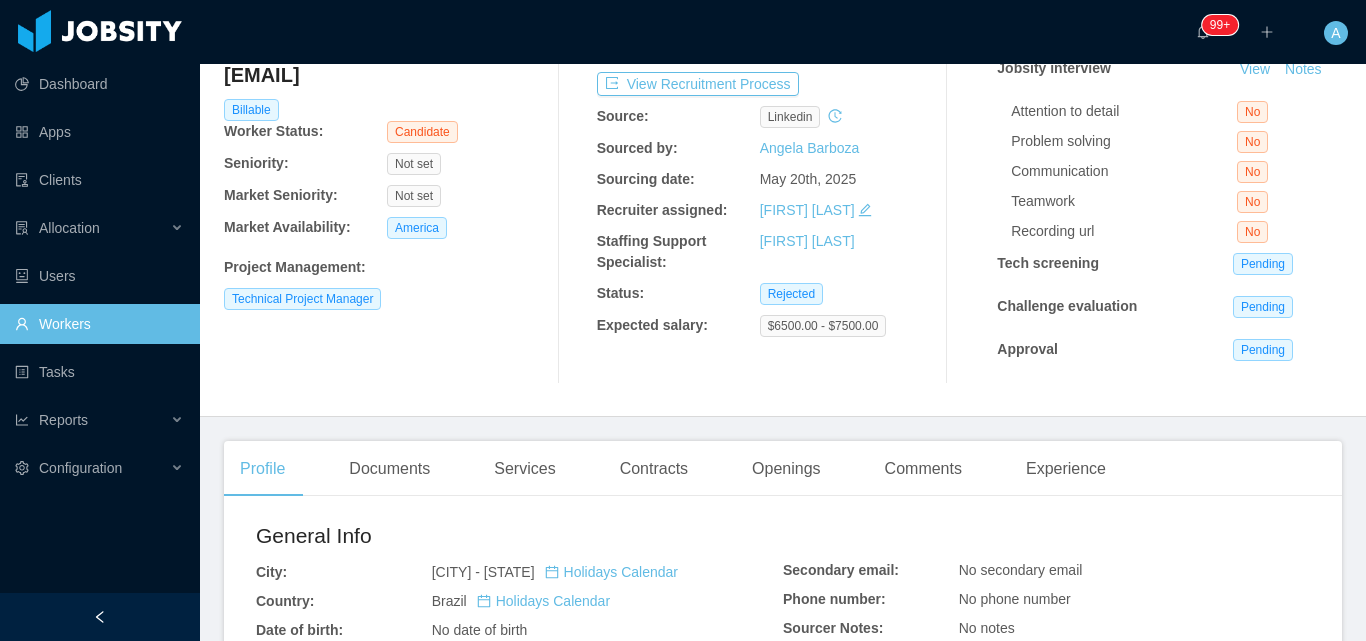 scroll, scrollTop: 29, scrollLeft: 0, axis: vertical 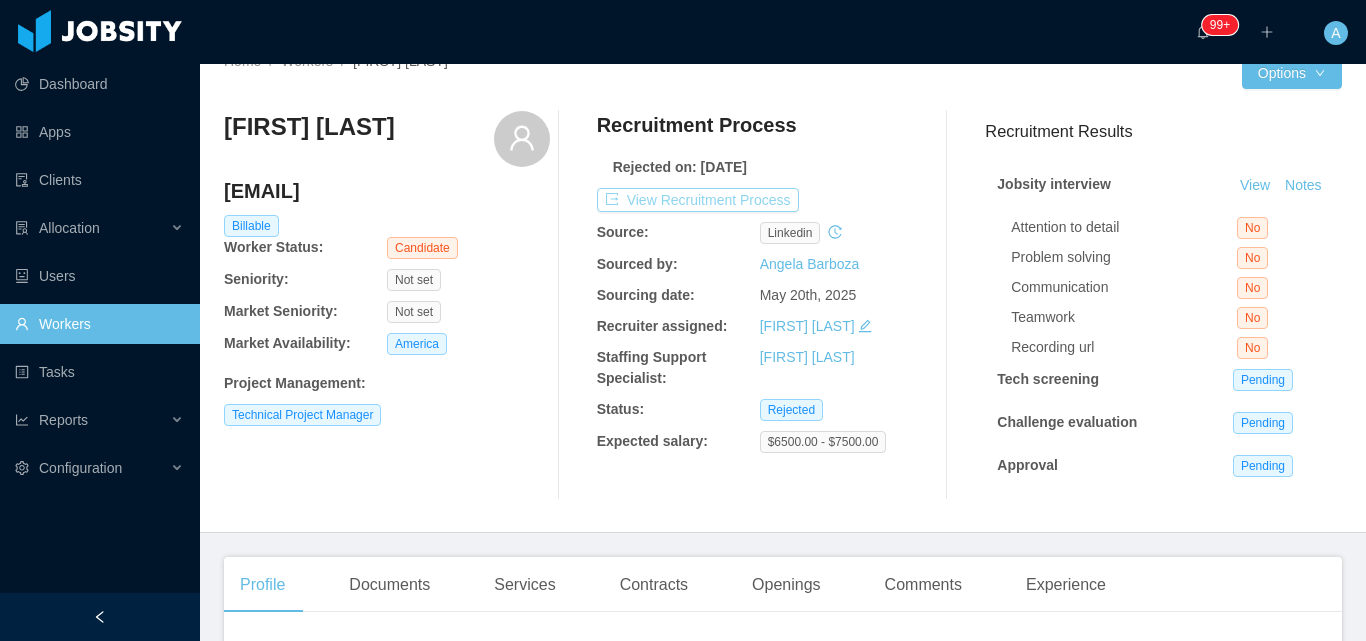 click on "View Recruitment Process" at bounding box center [698, 200] 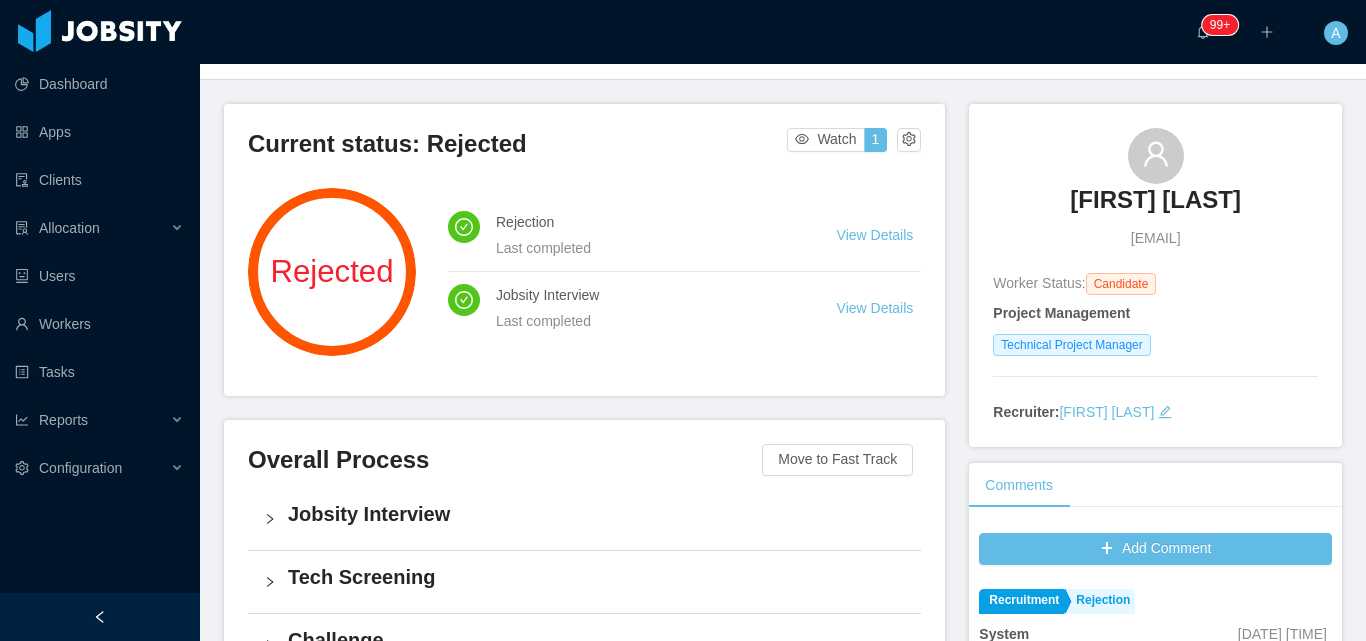 scroll, scrollTop: 0, scrollLeft: 0, axis: both 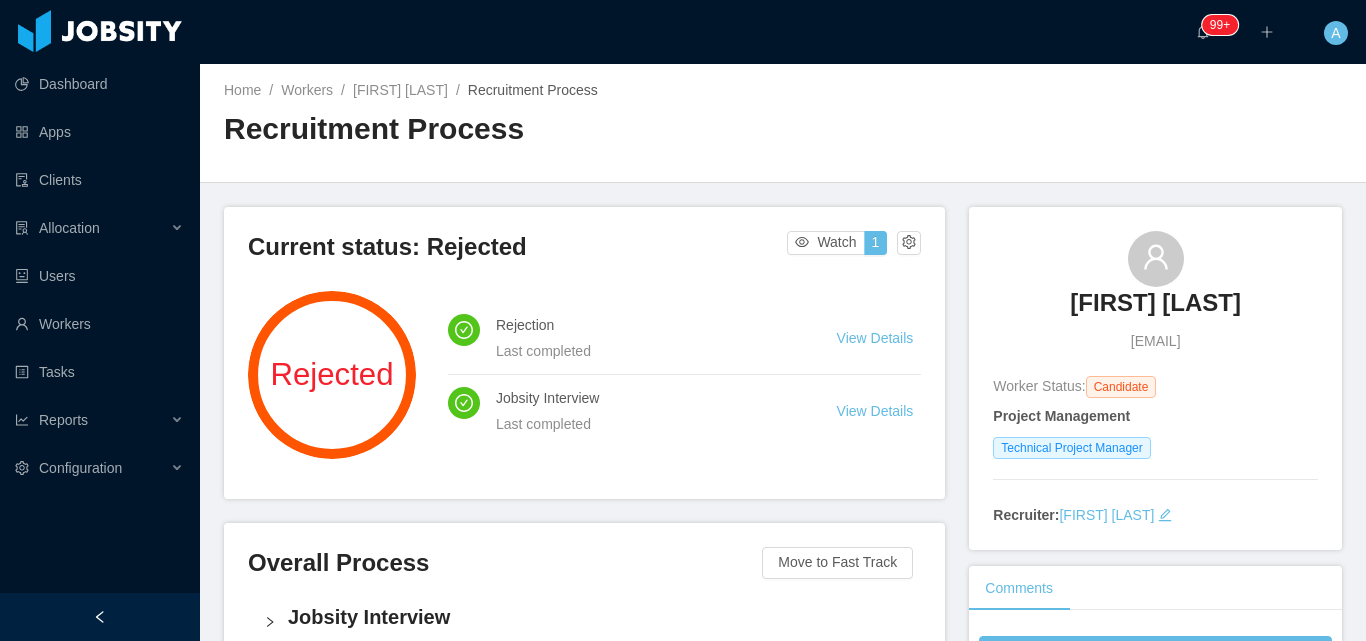 click on "Home / Workers / [FIRST] [LAST] / Recruitment Process / Recruitment Process" at bounding box center (783, 123) 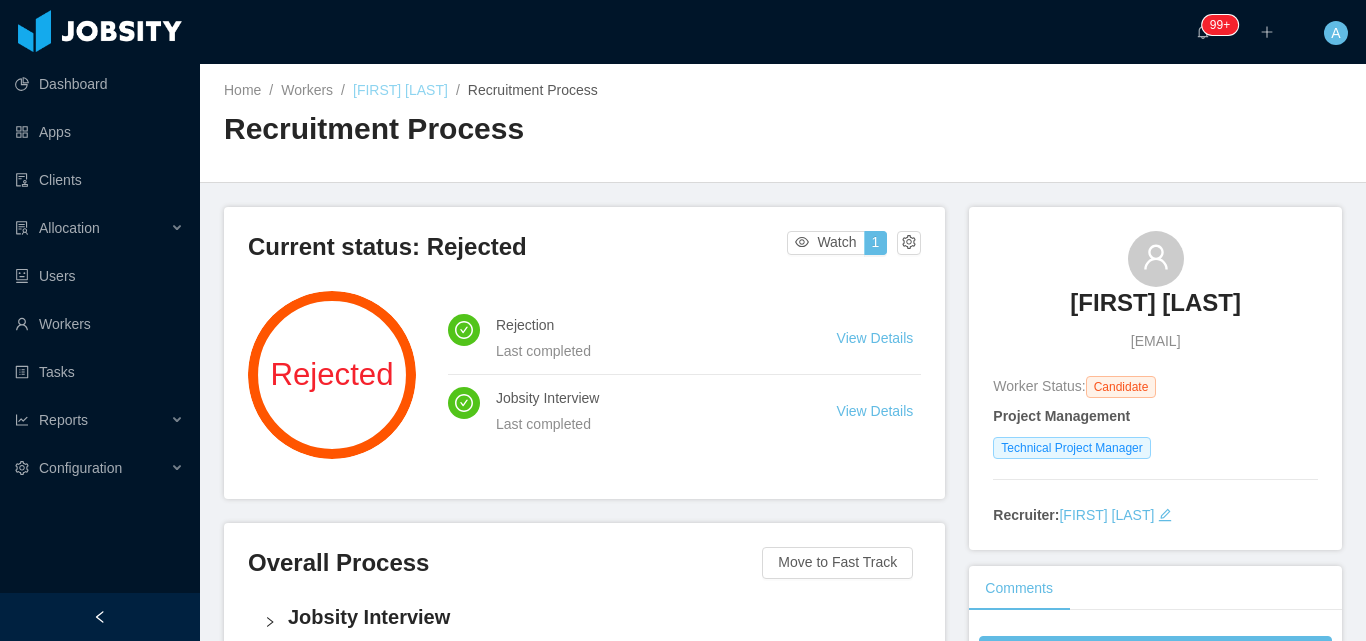 click on "[FIRST] [LAST]" at bounding box center (400, 90) 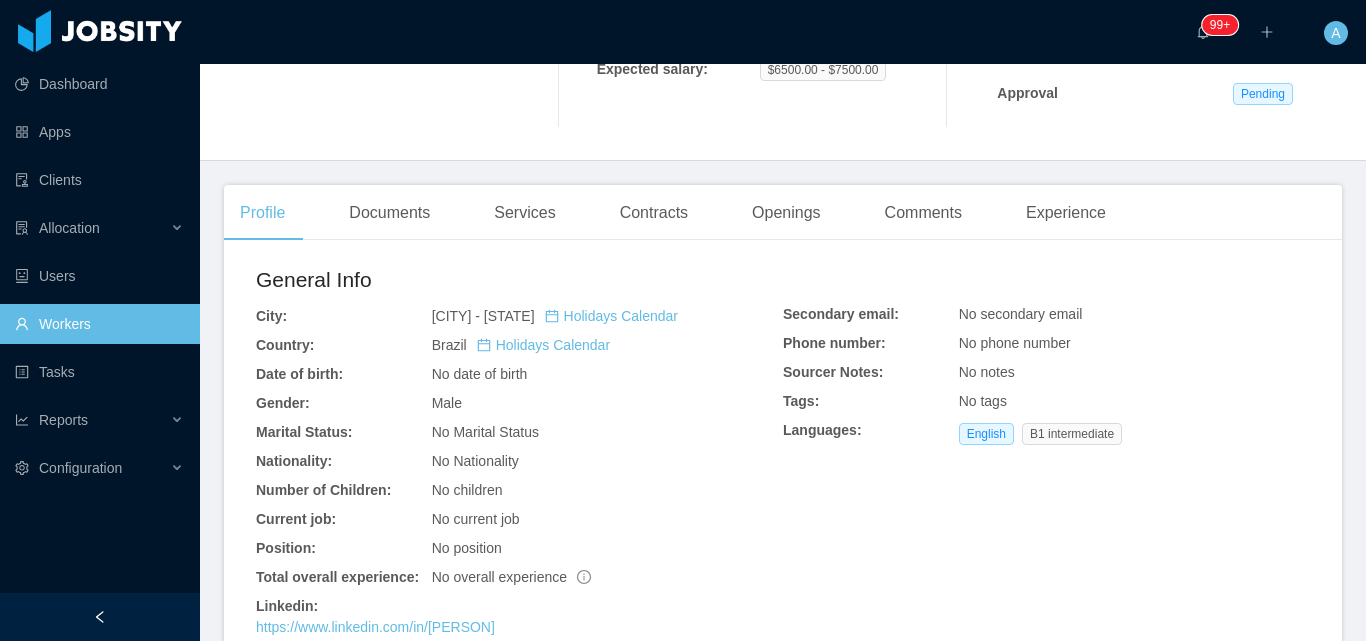 scroll, scrollTop: 299, scrollLeft: 0, axis: vertical 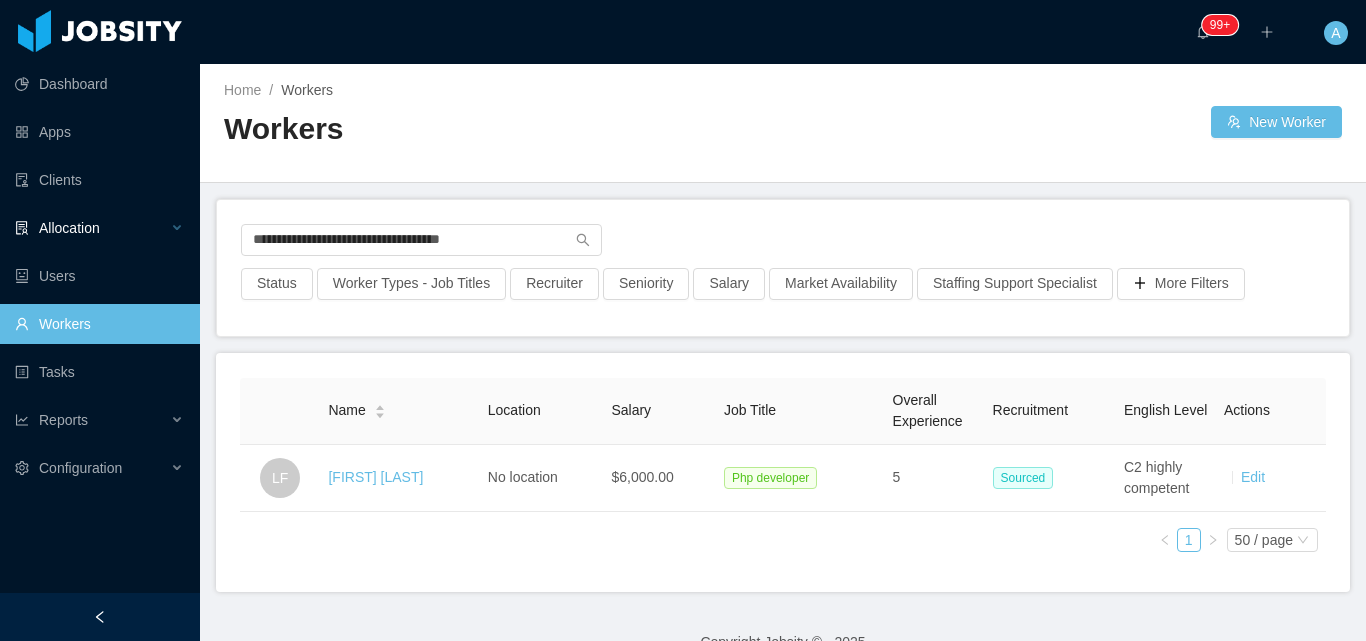 drag, startPoint x: 541, startPoint y: 231, endPoint x: 0, endPoint y: 208, distance: 541.4887 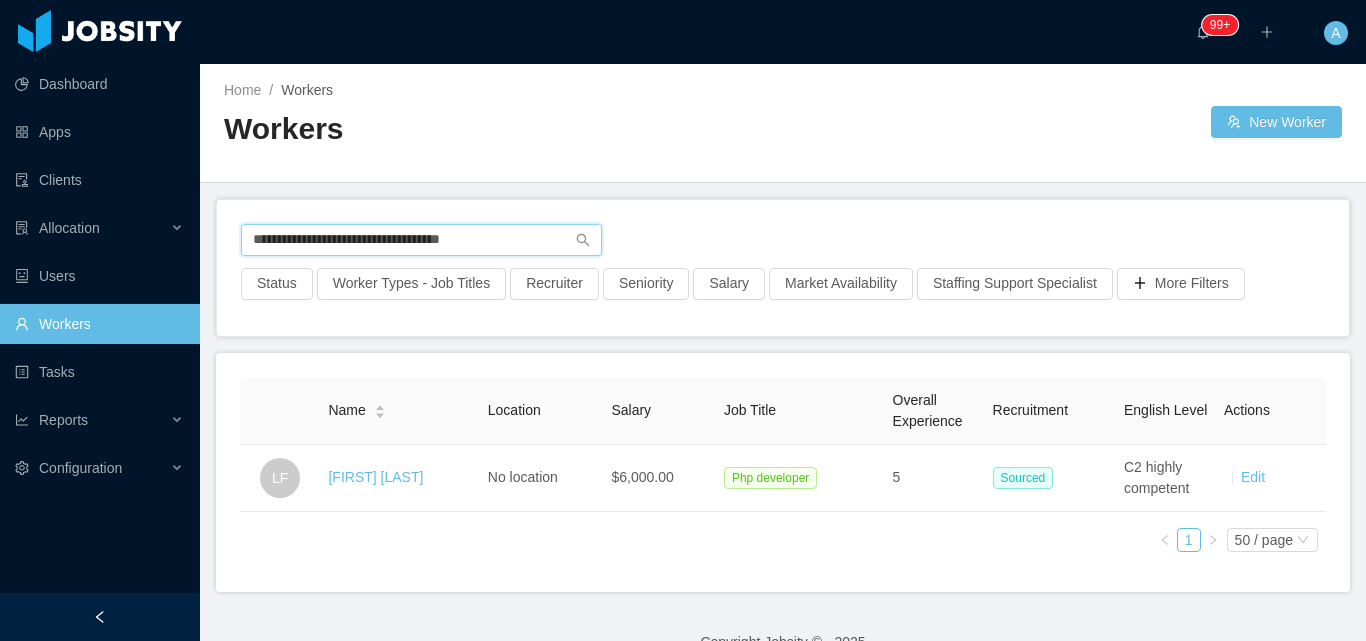 paste 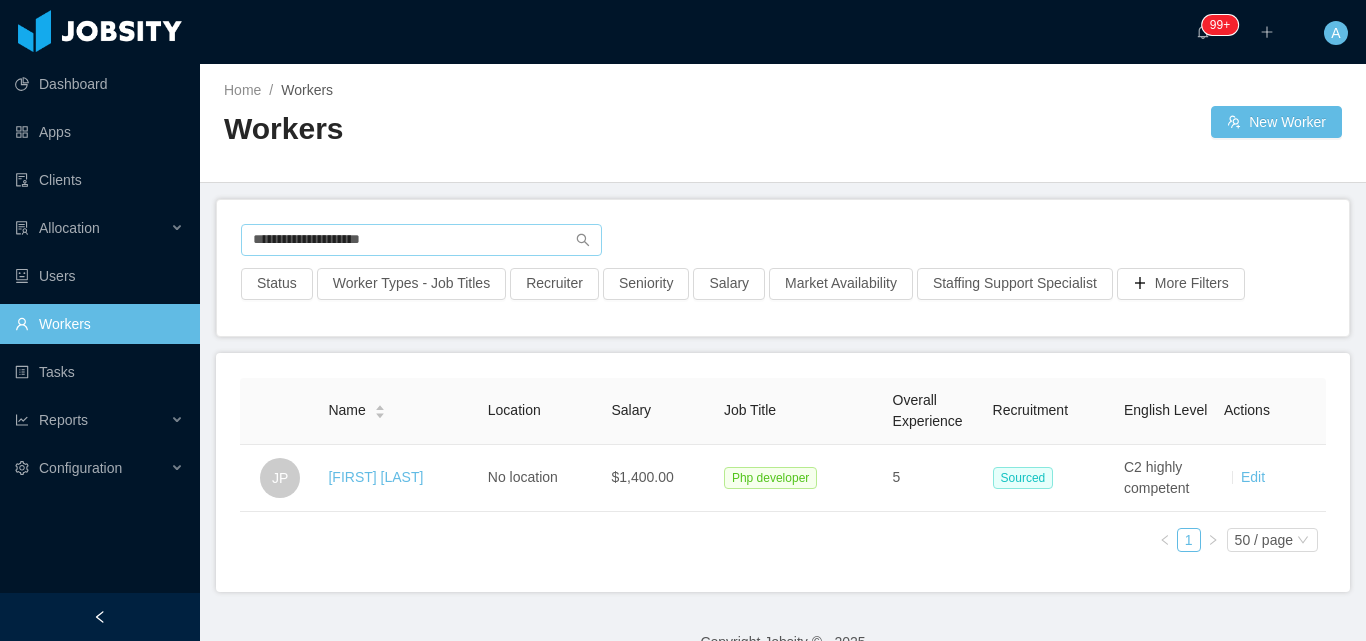 click on "**********" at bounding box center (783, 268) 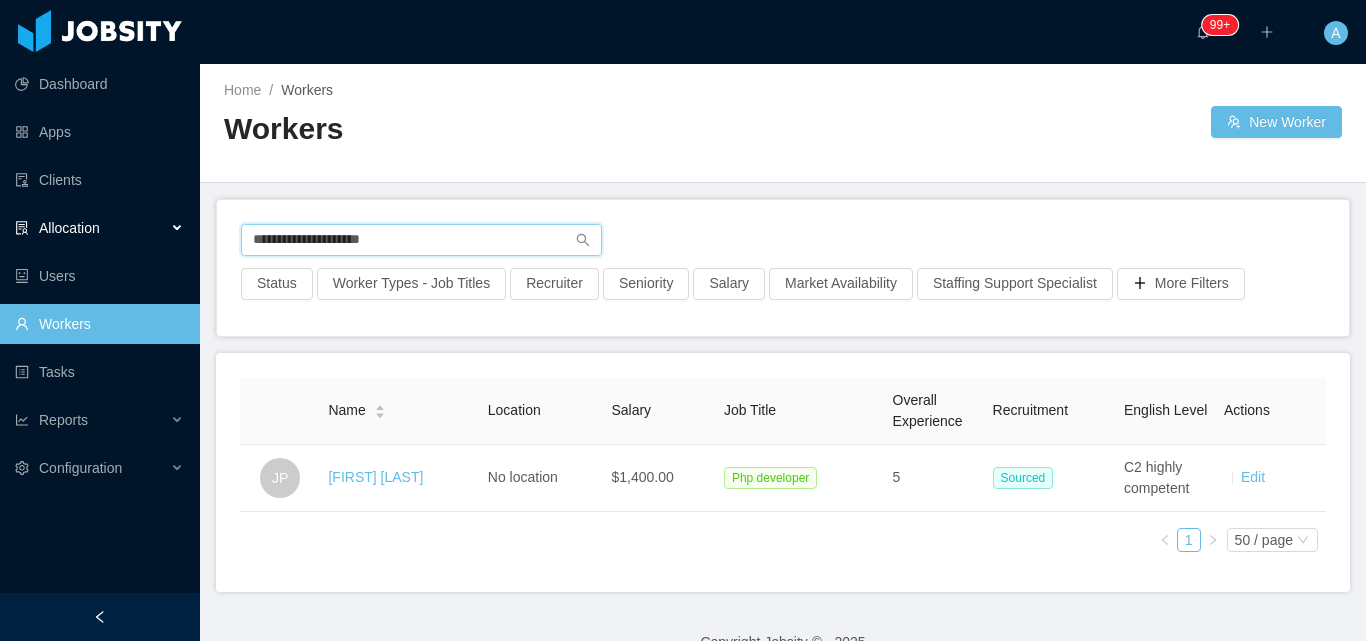 drag, startPoint x: 431, startPoint y: 236, endPoint x: 0, endPoint y: 210, distance: 431.7835 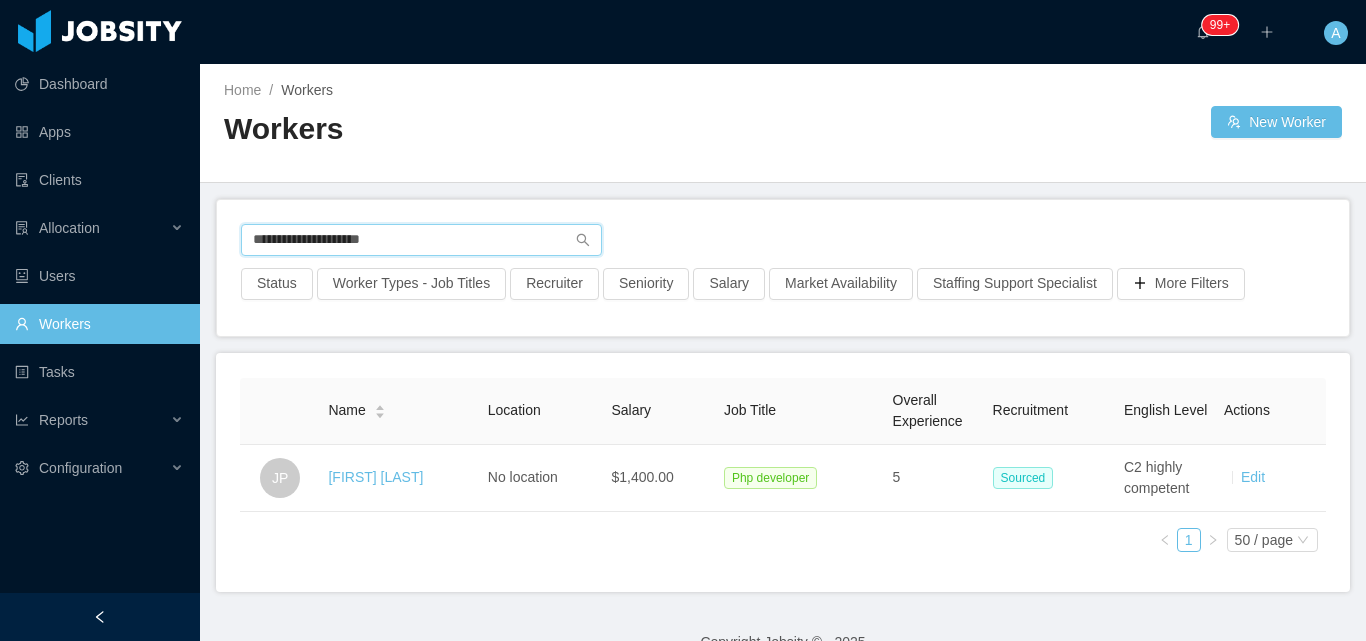 paste on "***" 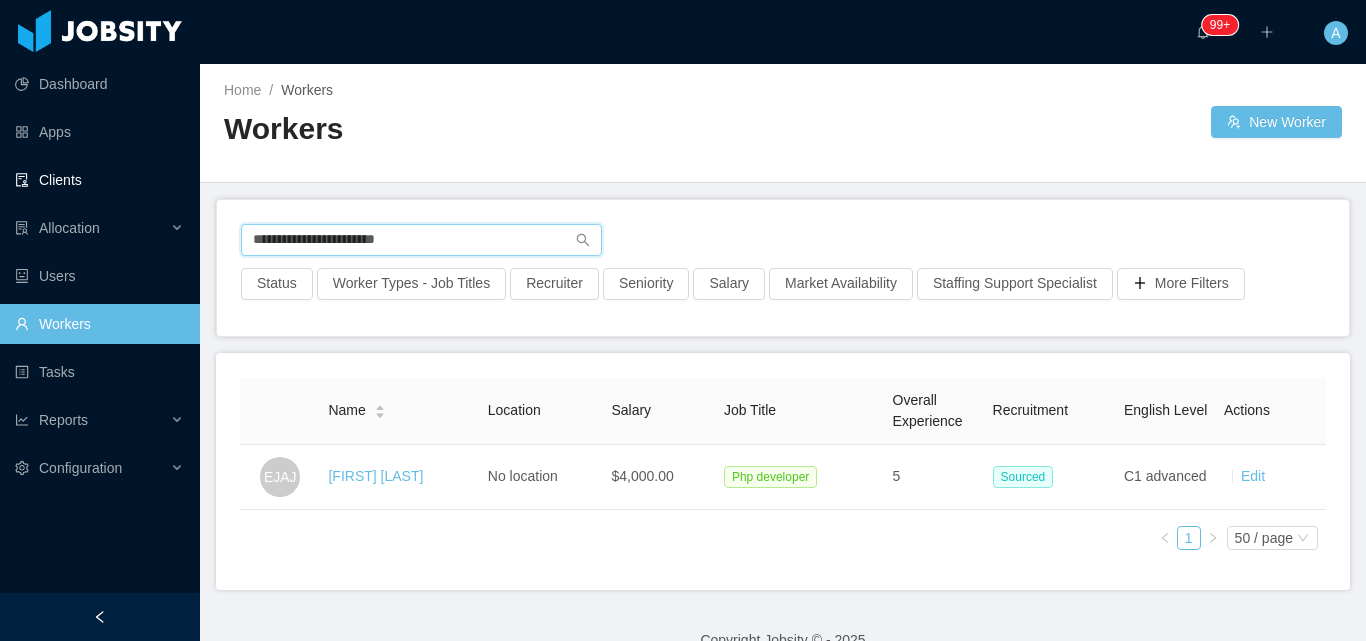 drag, startPoint x: 453, startPoint y: 234, endPoint x: 0, endPoint y: 196, distance: 454.59103 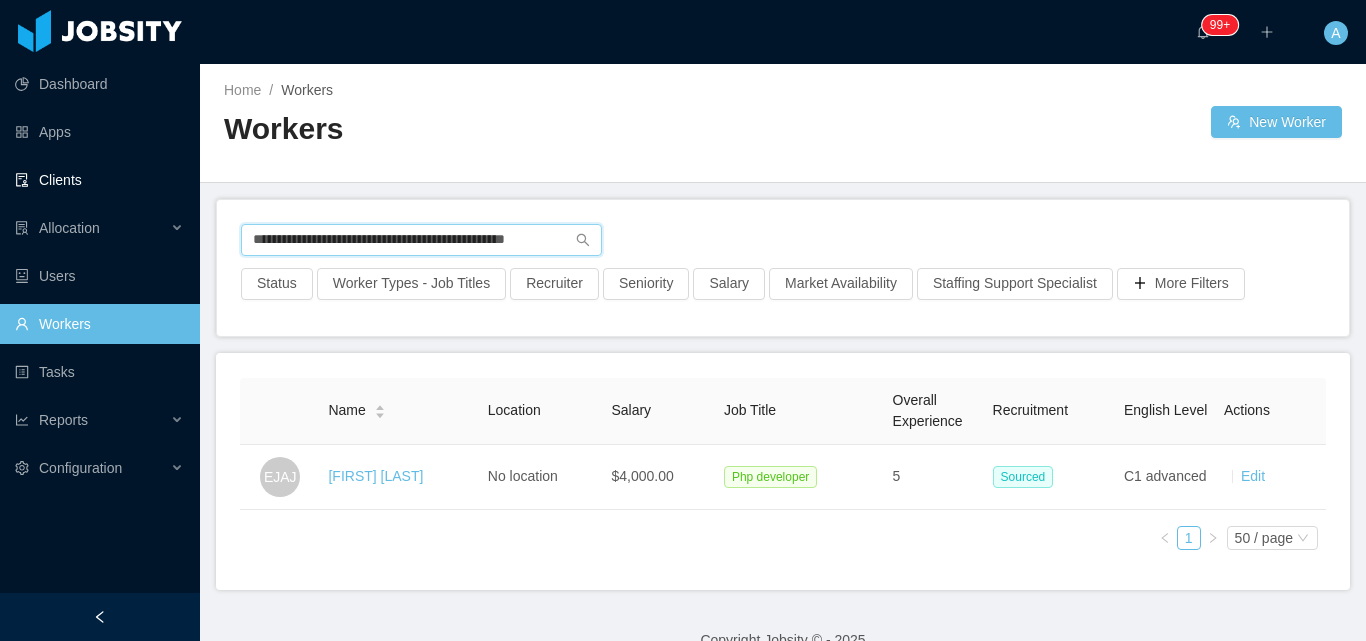 type on "**********" 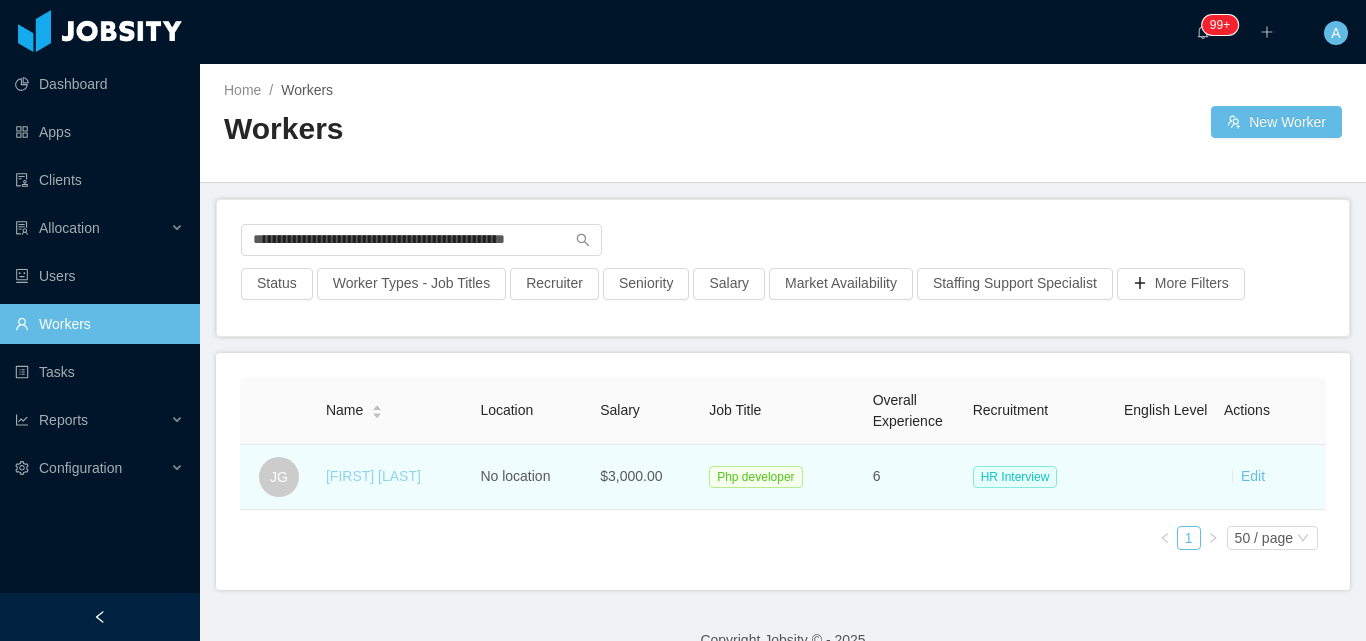 click on "[FIRST] [LAST]" at bounding box center (373, 476) 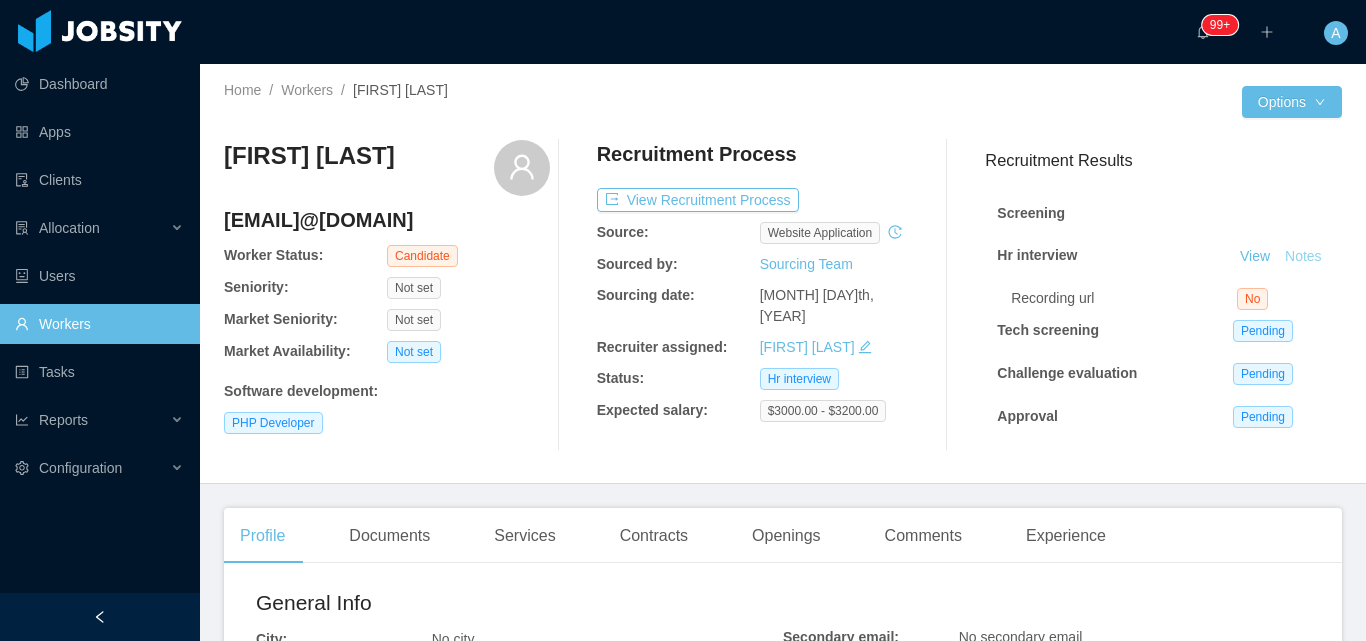 click on "Notes" at bounding box center [1303, 257] 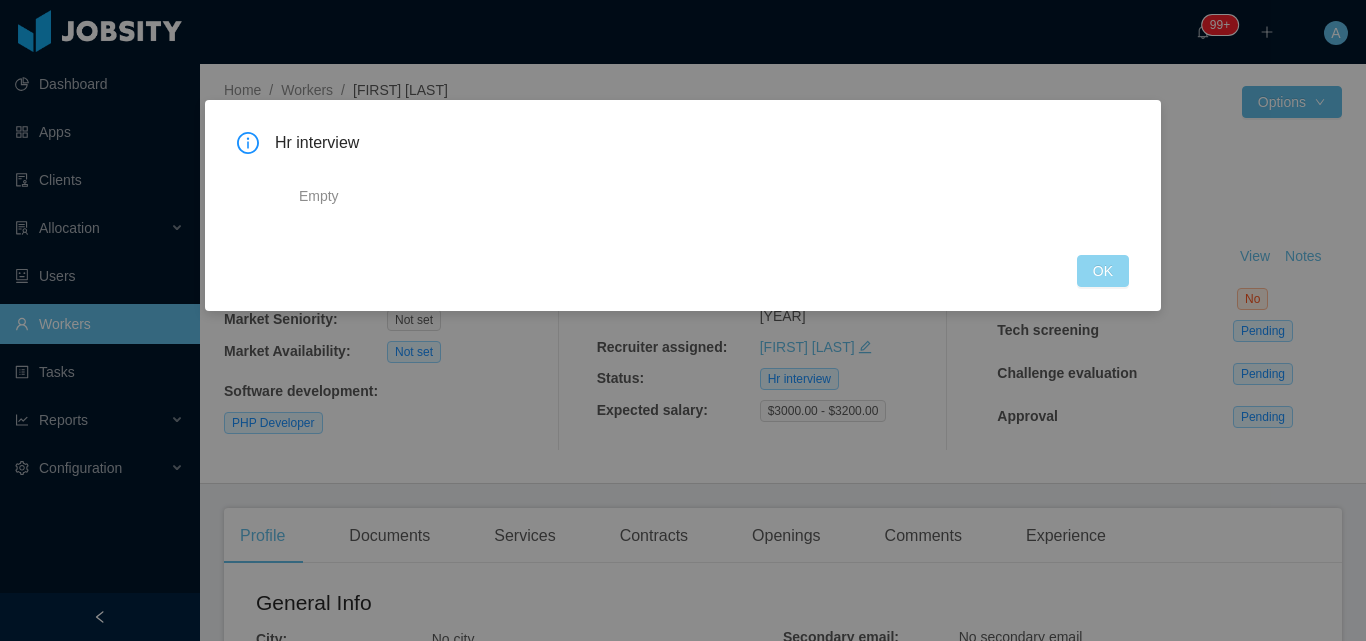 click on "OK" at bounding box center (1103, 271) 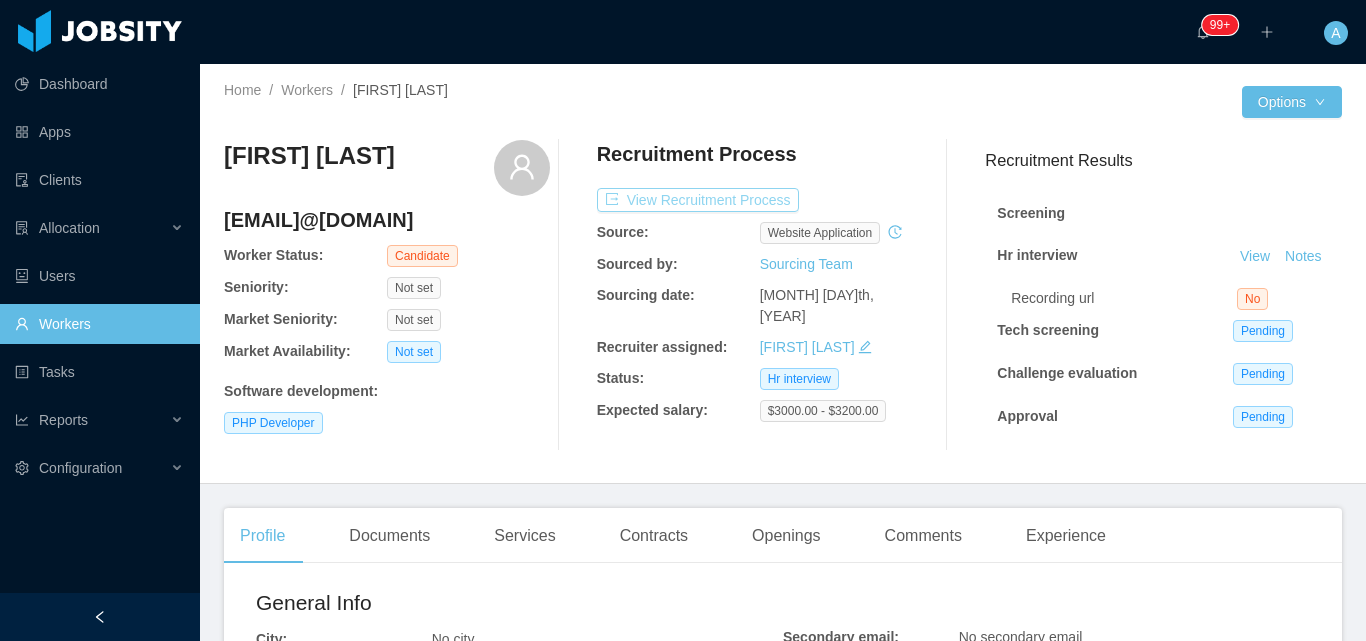 click on "View Recruitment Process" at bounding box center [698, 200] 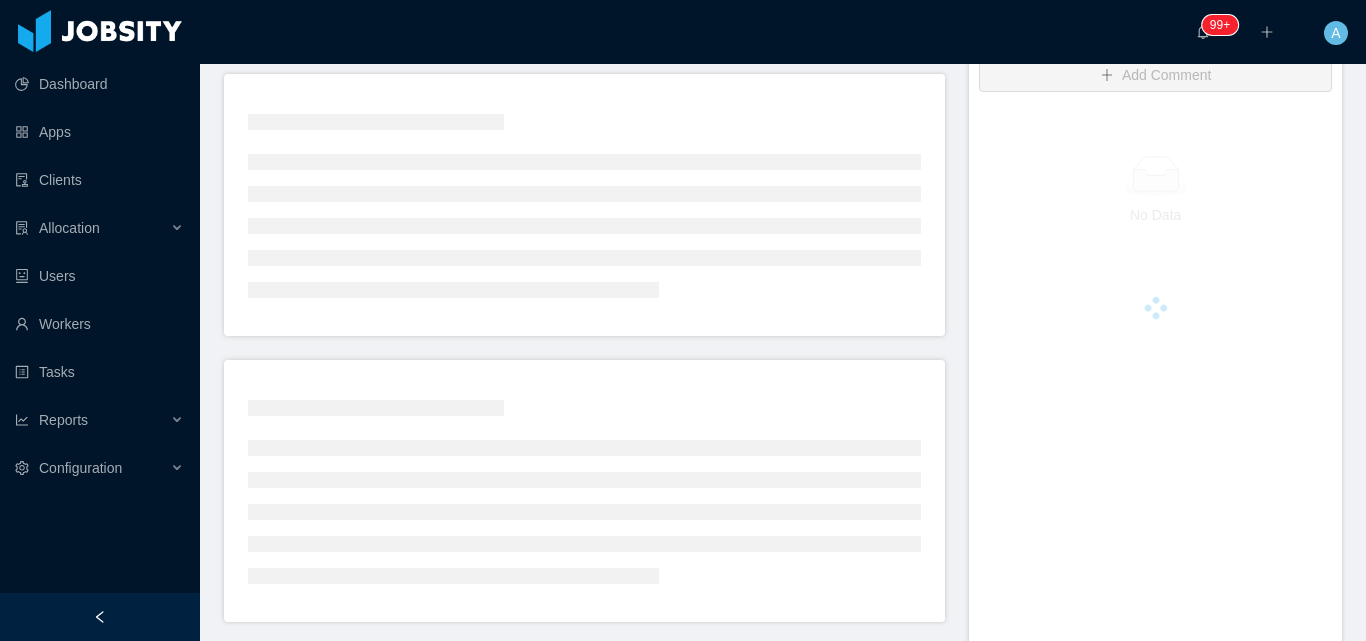 scroll, scrollTop: 500, scrollLeft: 0, axis: vertical 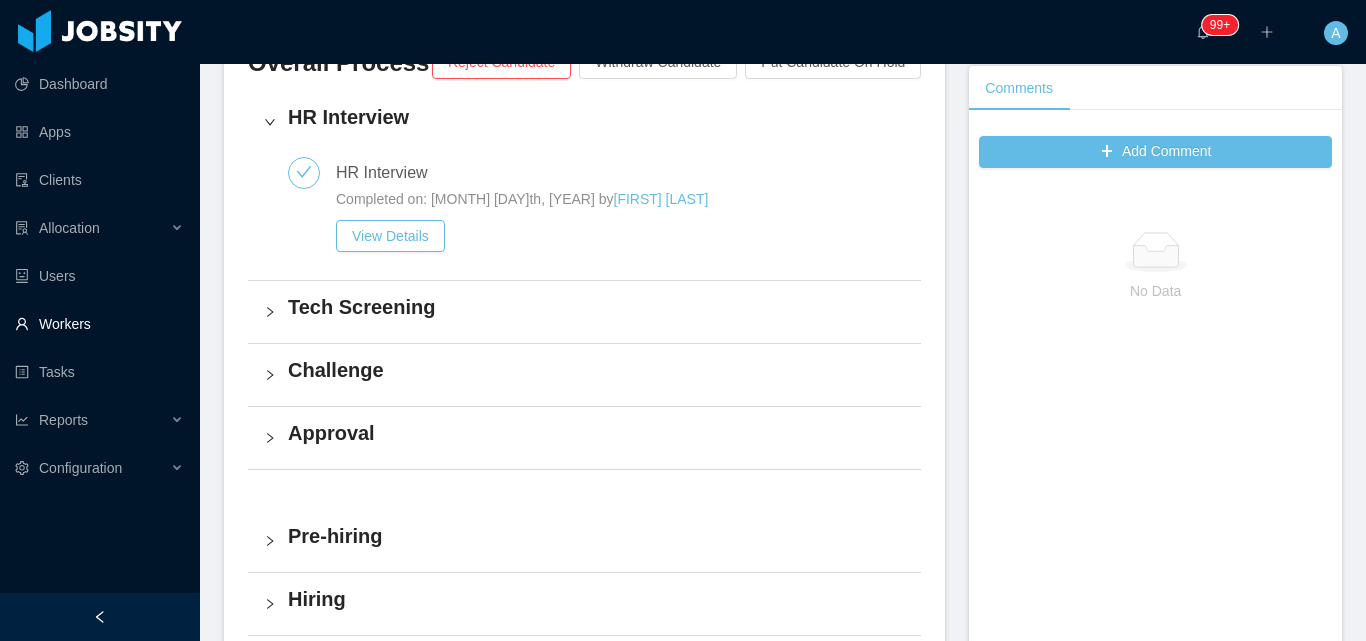 click on "Workers" at bounding box center [99, 324] 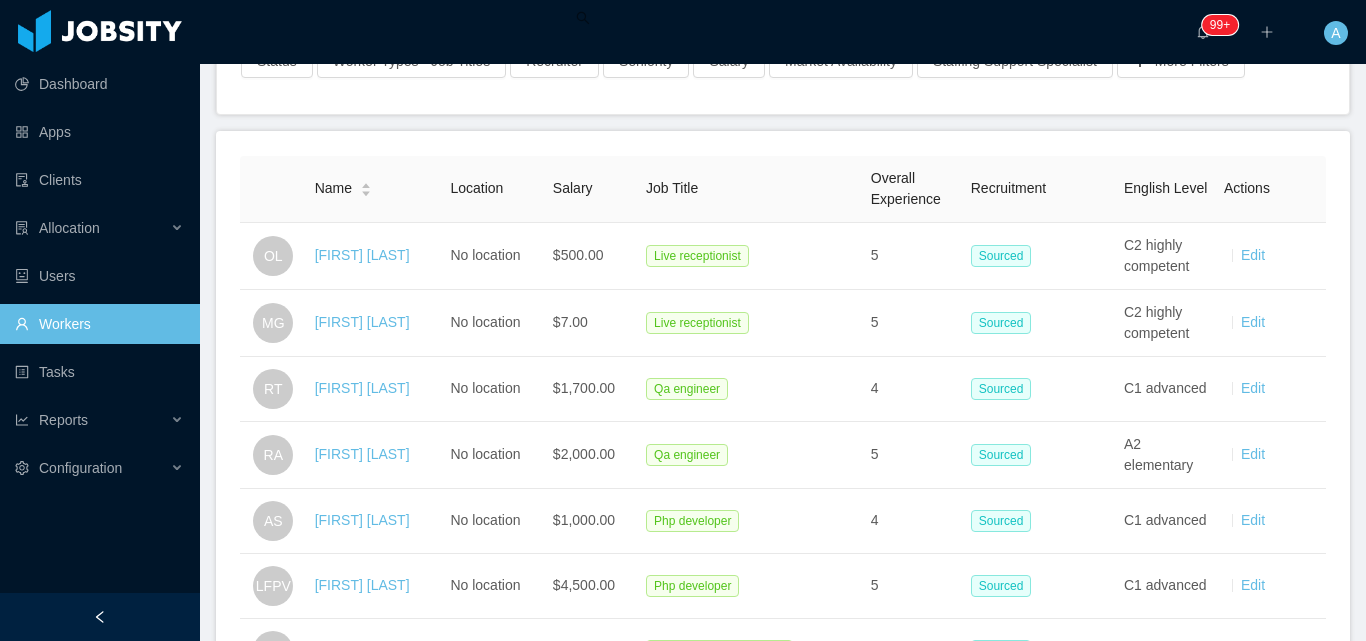 scroll, scrollTop: 0, scrollLeft: 0, axis: both 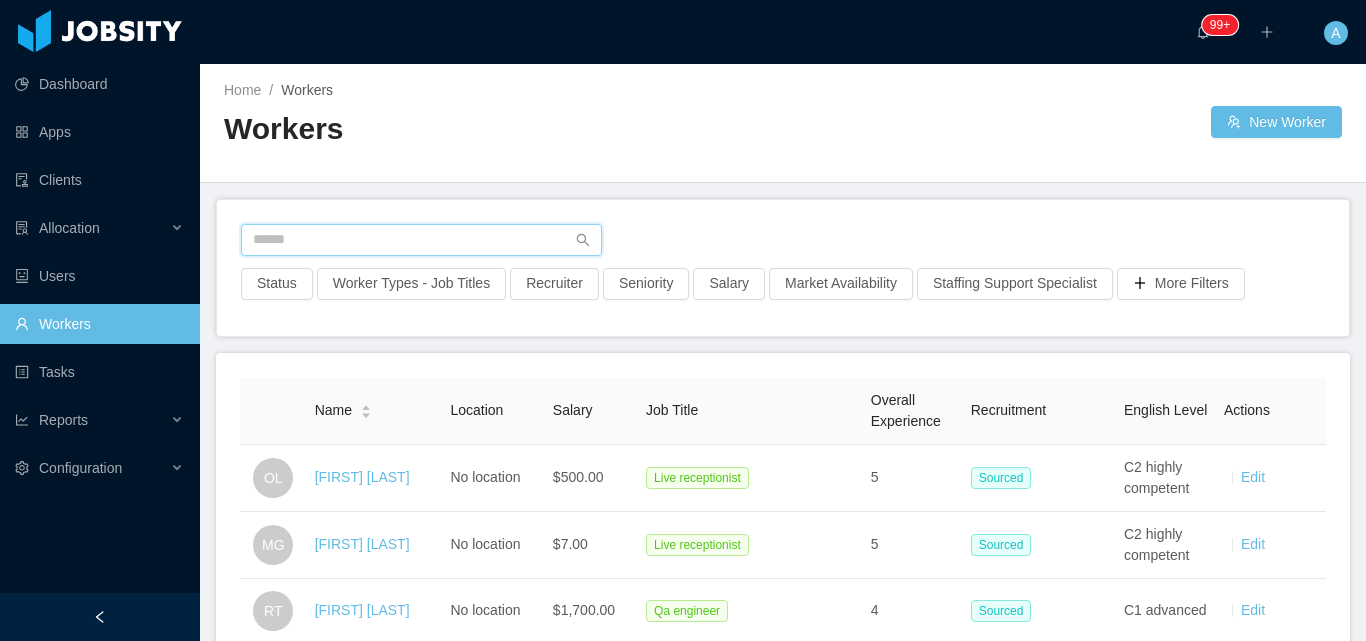 click at bounding box center [421, 240] 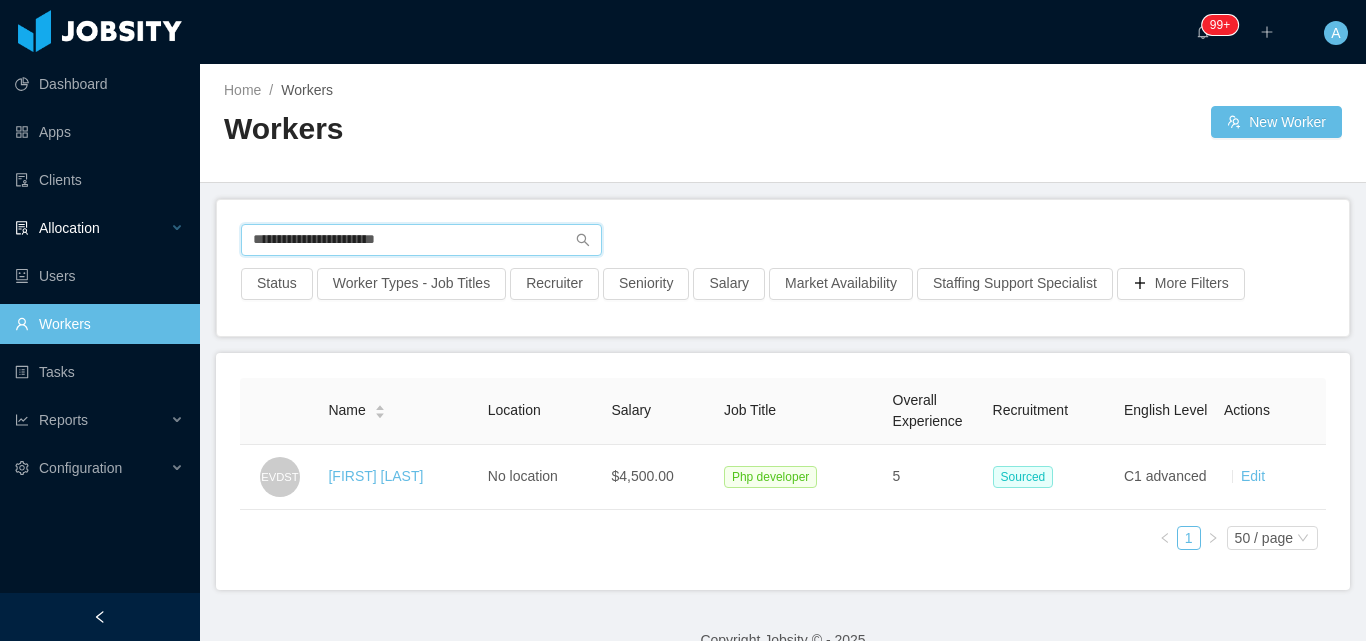 drag, startPoint x: 469, startPoint y: 235, endPoint x: 0, endPoint y: 226, distance: 469.08633 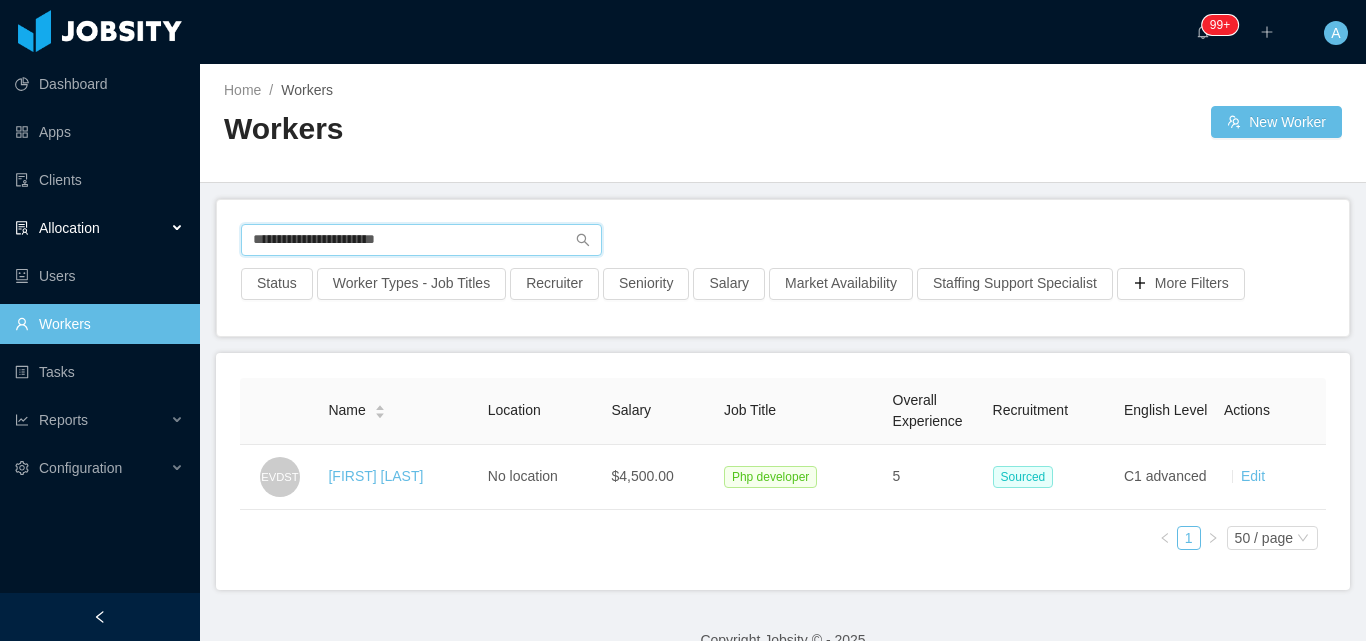 paste 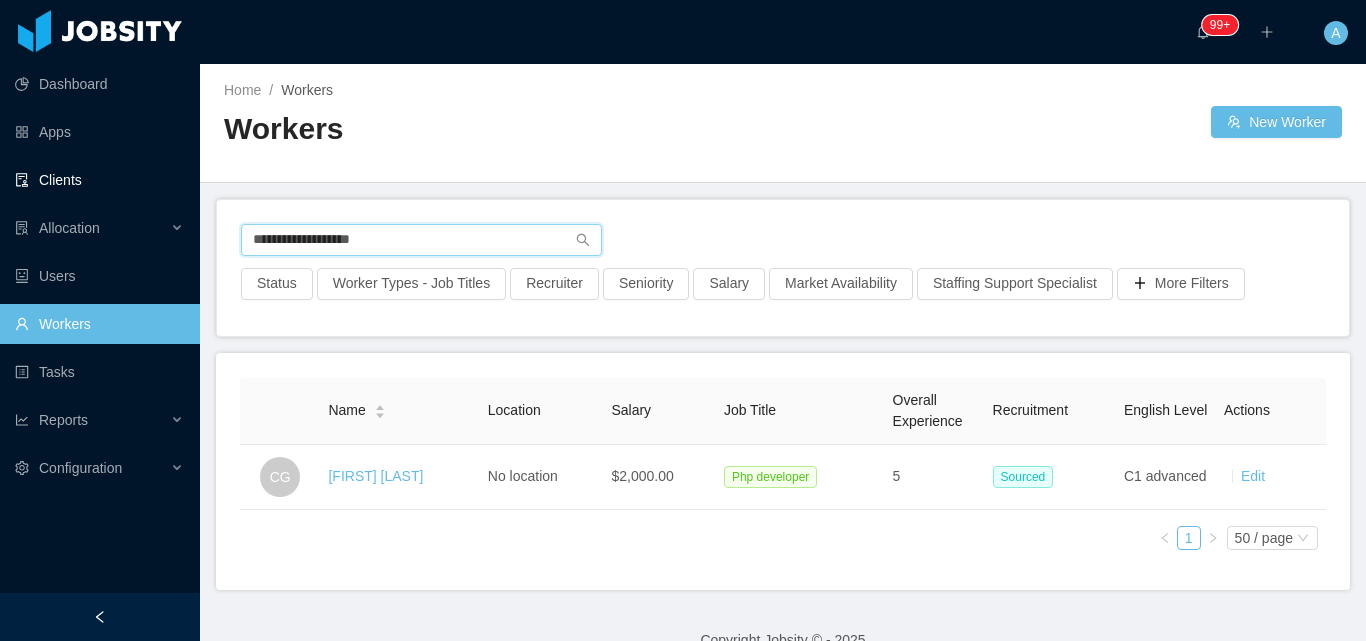 drag, startPoint x: 444, startPoint y: 239, endPoint x: 0, endPoint y: 193, distance: 446.37653 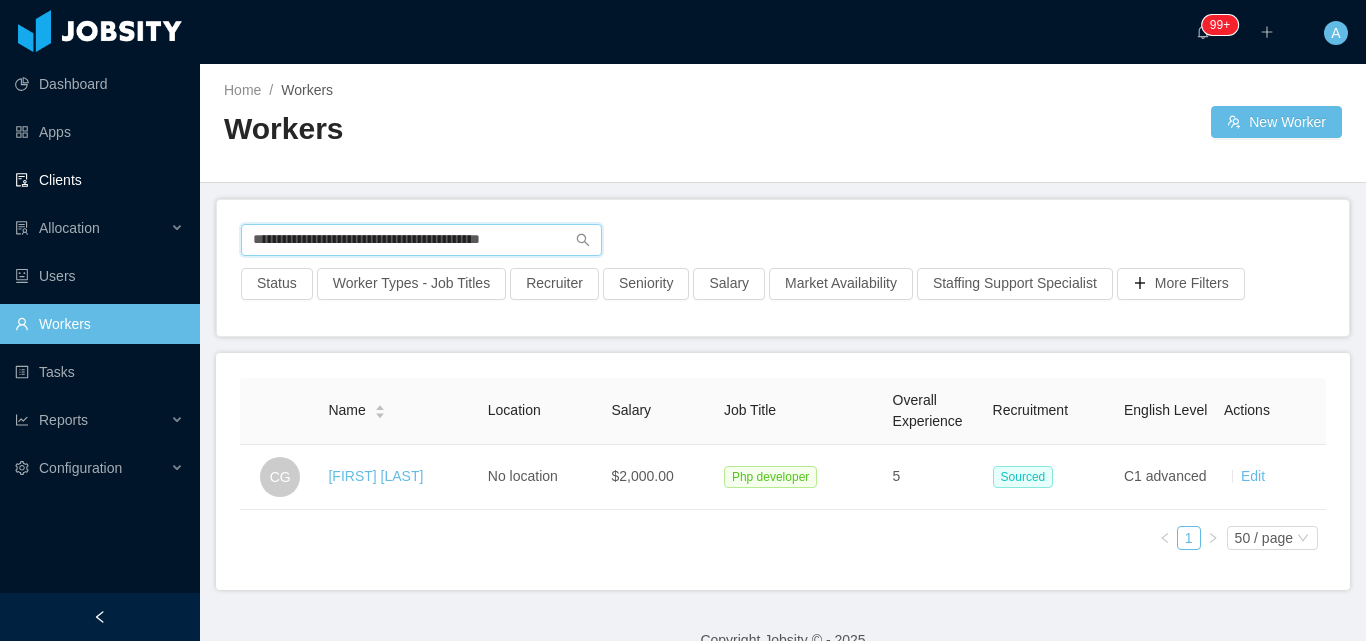 type on "**********" 